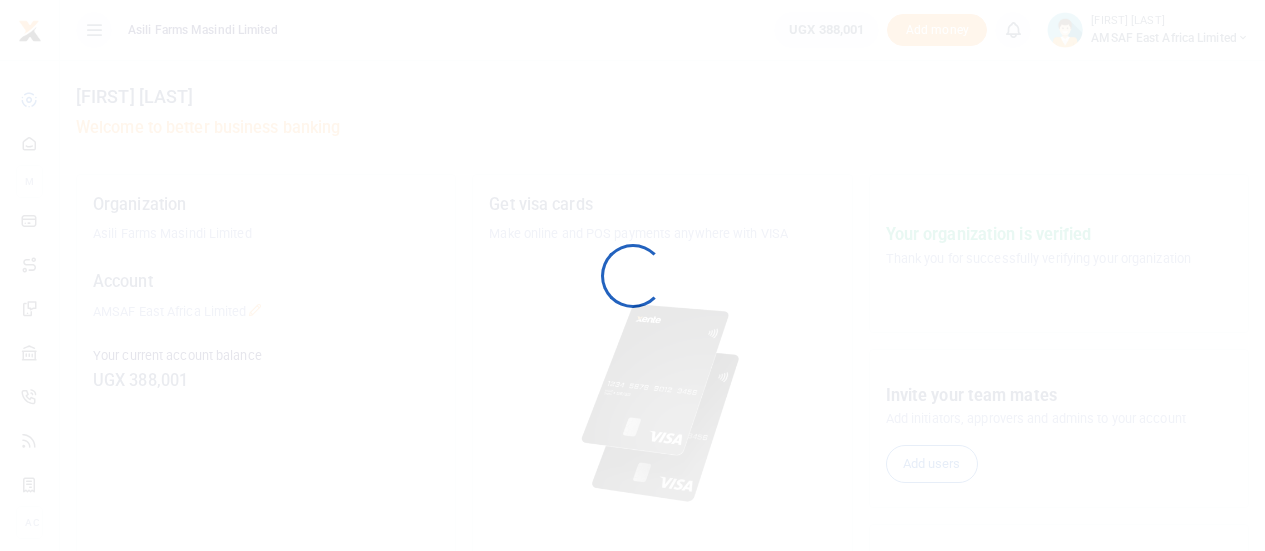 scroll, scrollTop: 0, scrollLeft: 0, axis: both 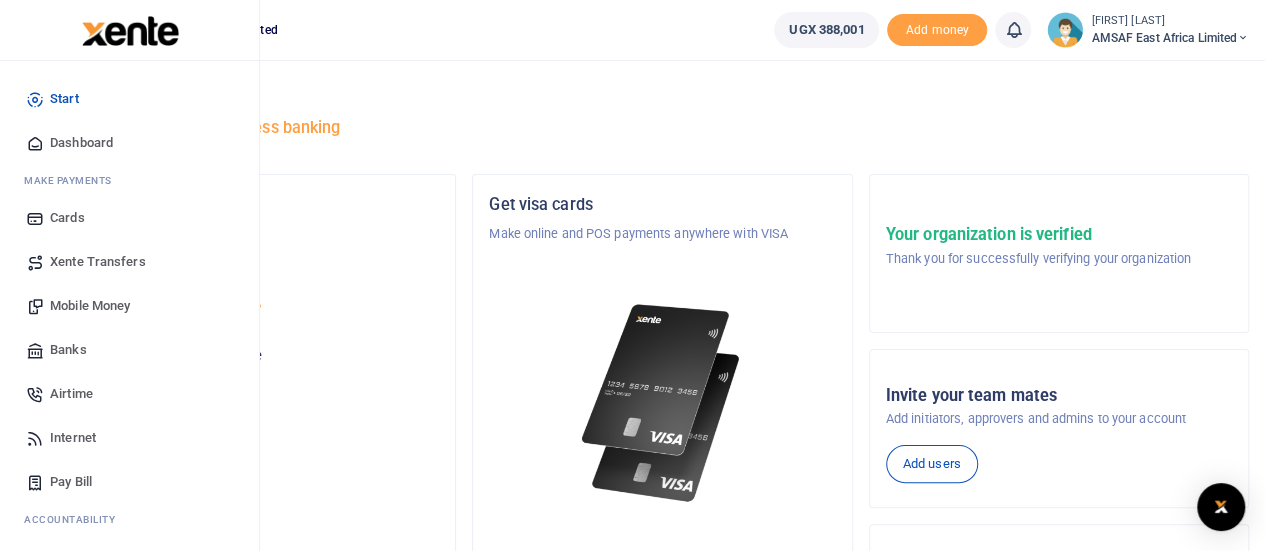 click on "Banks" at bounding box center (68, 350) 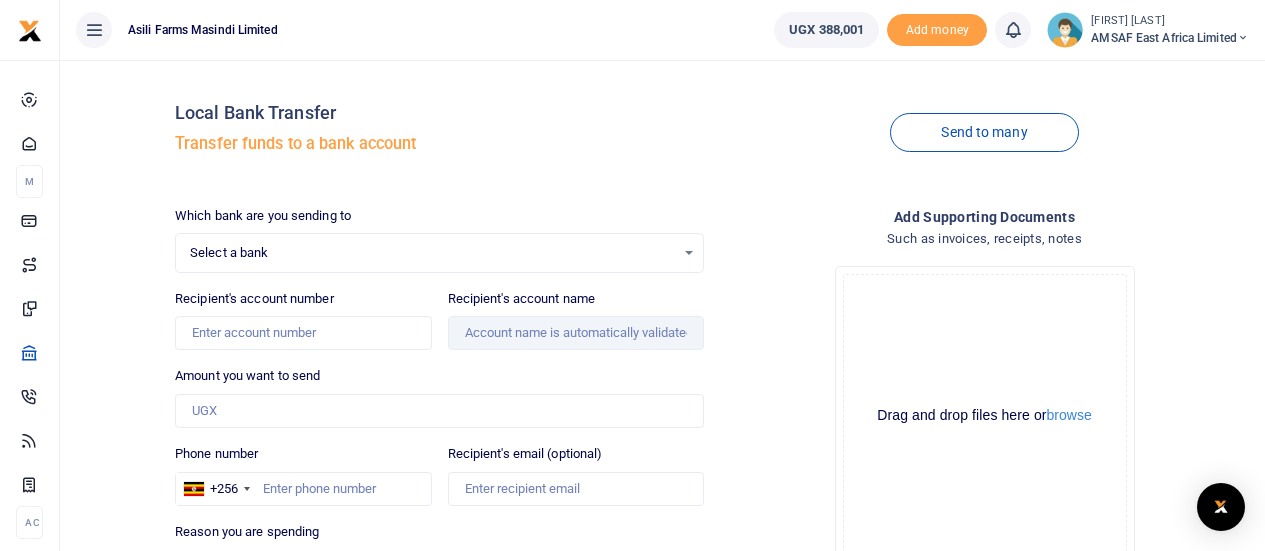 scroll, scrollTop: 0, scrollLeft: 0, axis: both 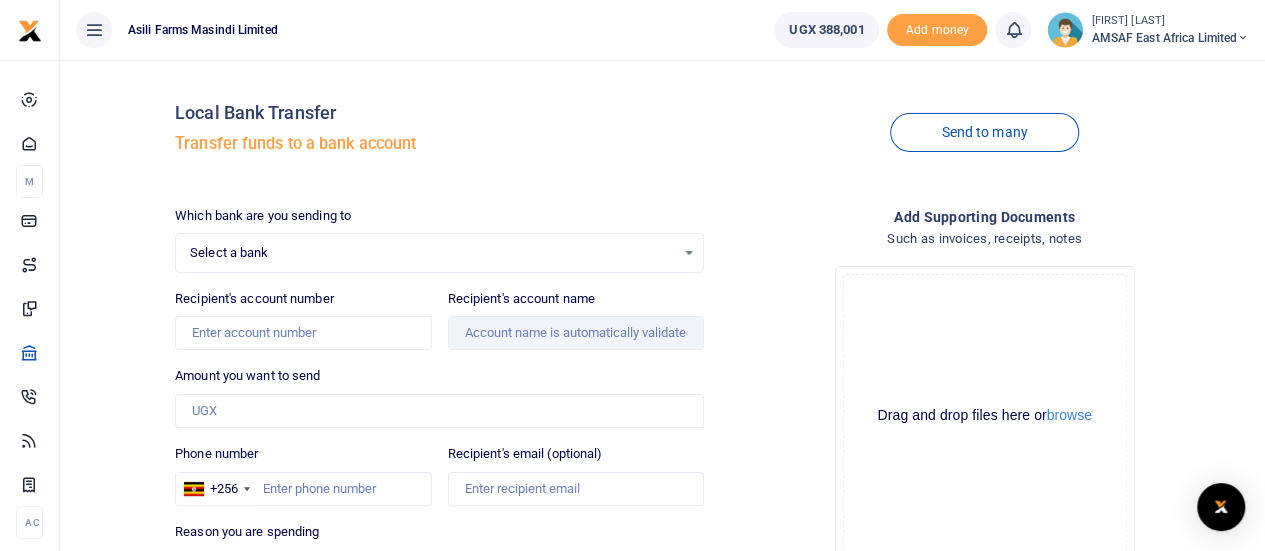 click on "Select a bank" at bounding box center (432, 253) 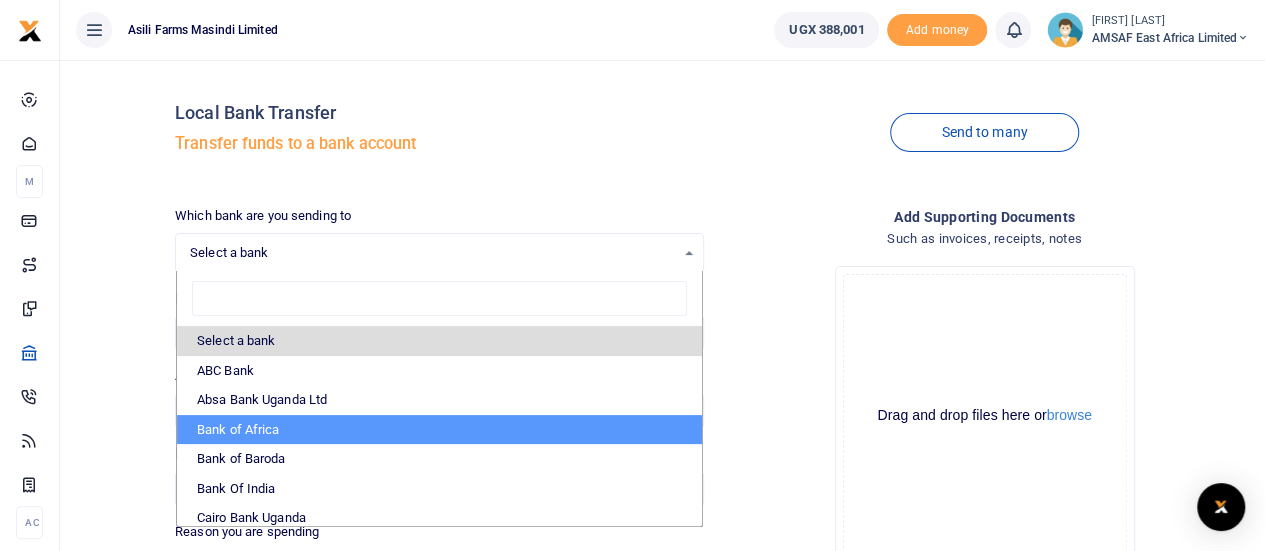 click on "Bank of Africa" at bounding box center [439, 430] 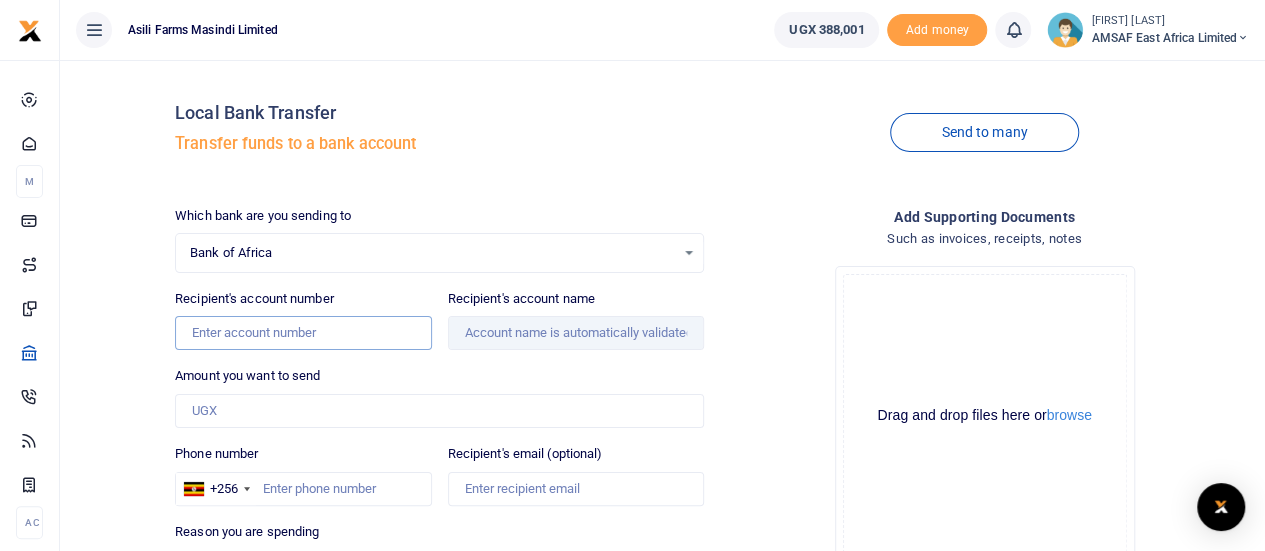 click on "Recipient's account number" at bounding box center [303, 333] 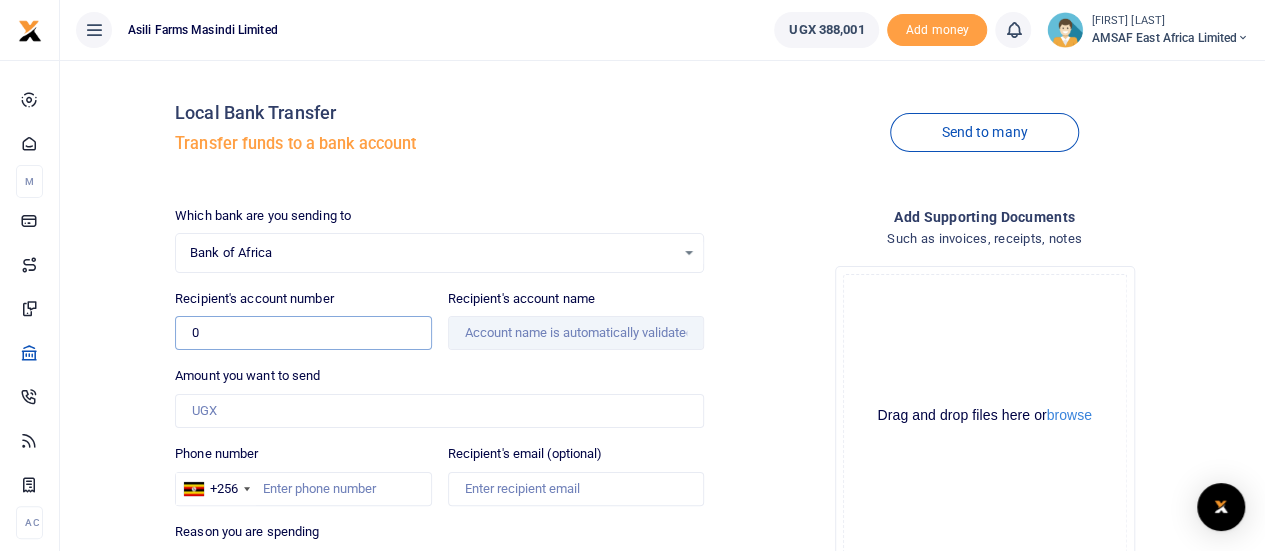 paste on "1030008008354" 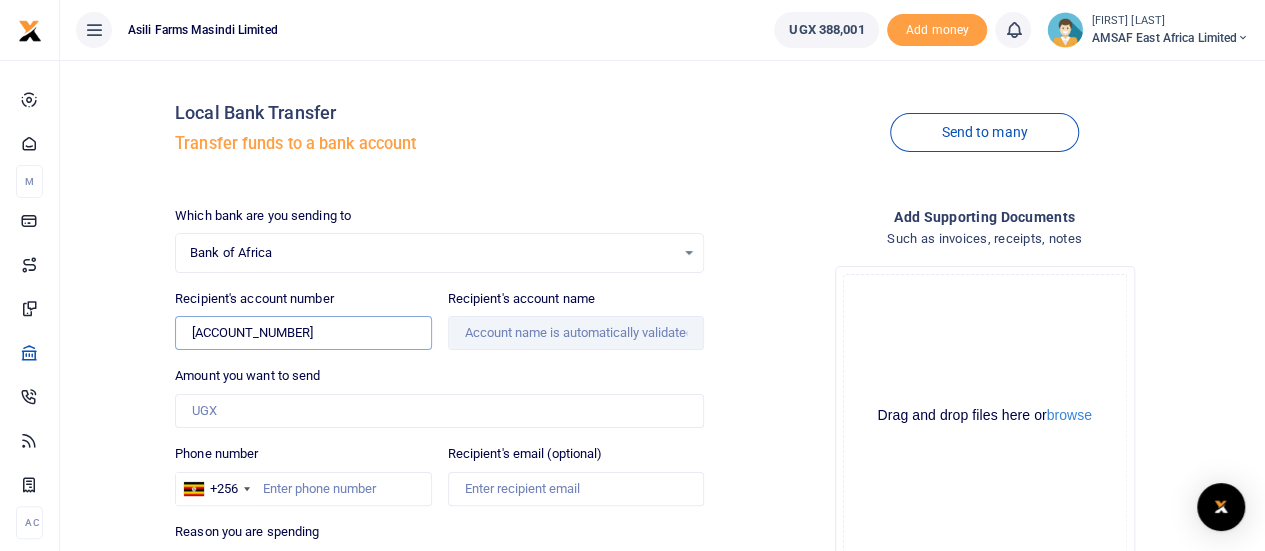 type on "01030008008354" 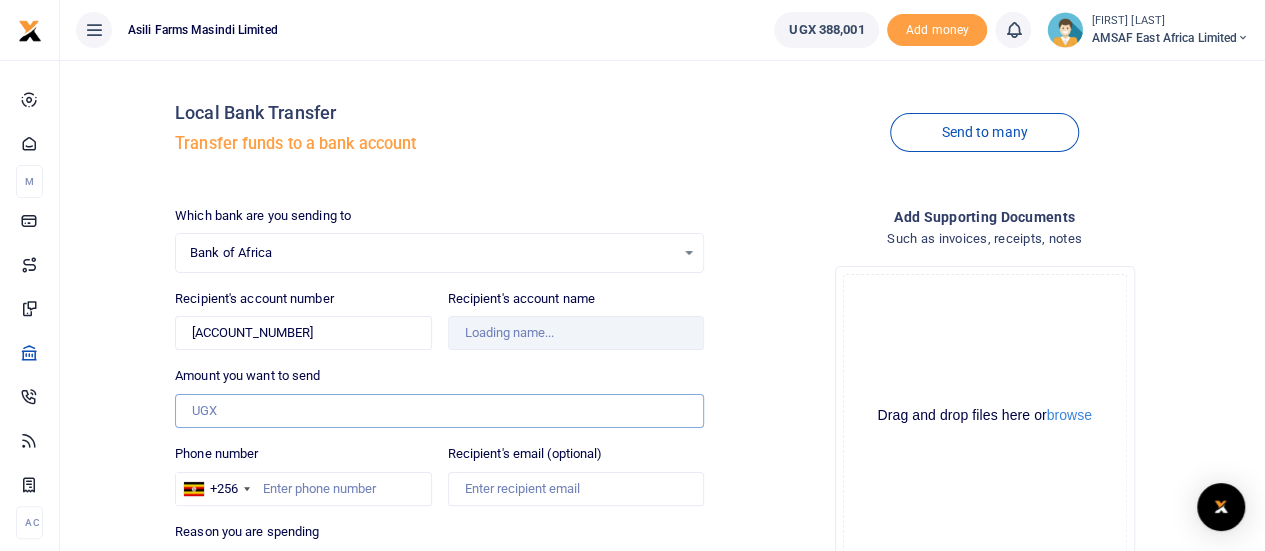 click on "Amount you want to send" at bounding box center [439, 411] 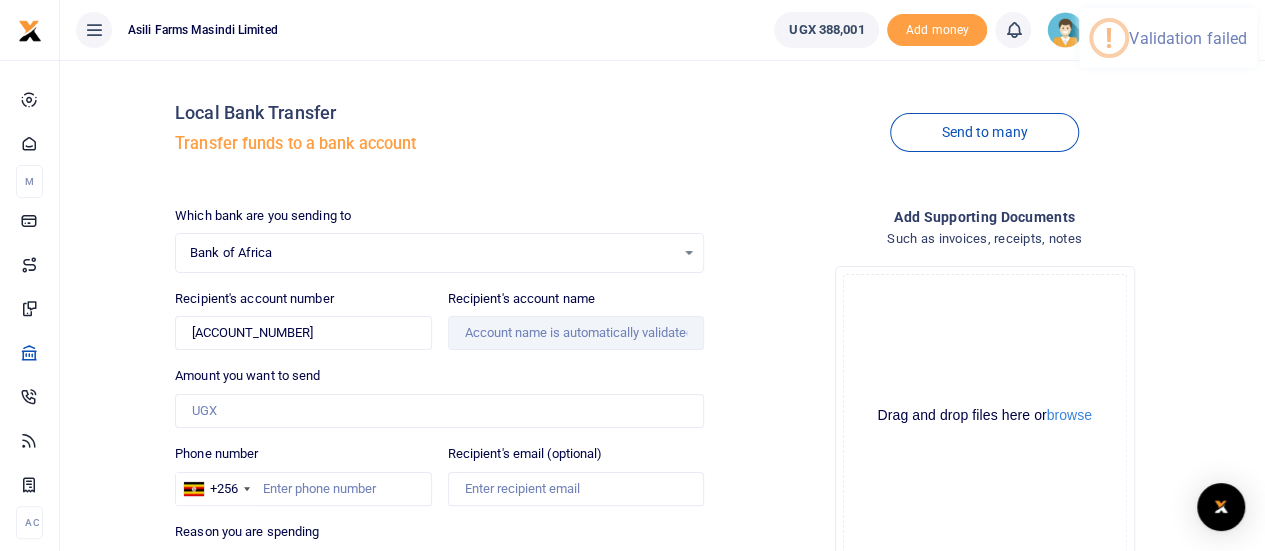click on "Bank of Africa Select an option...
Select a bank
ABC Bank
Absa Bank Uganda Ltd
Bank of Africa
Bank of Baroda
Bank Of India
Cairo Bank Uganda
Centenary Bank
DFCU Bank
Diamond Trust Bank
Ecobank
EQUITY BANK UGANDALTD
EXIM Bank
Finance Trust Bank
Guaranty Trust Bank
Housing Finance Bank
I & M Bank Uganda Ltd
Kenya Commercial Bank
NCBA Bank
Opportunity Bank
Post Bank Uganda
Standard Chartered Bank
Stanbic Bank
Tropical Bank
United Bank for Africa
Uganda Development Bank
UGAFODE MFI" at bounding box center (439, 253) 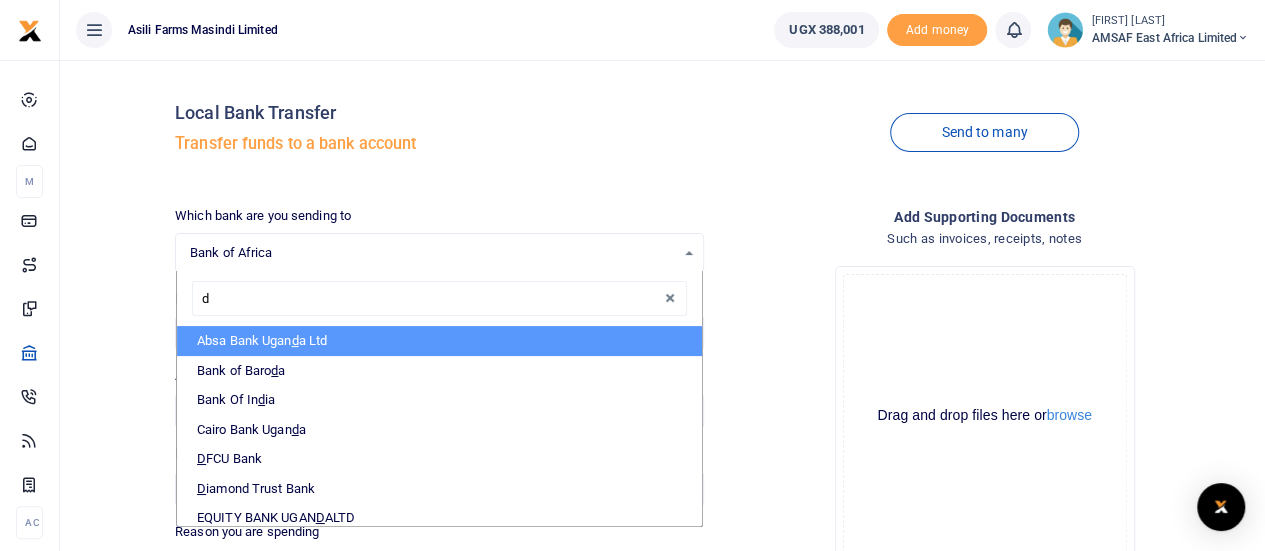 type on "df" 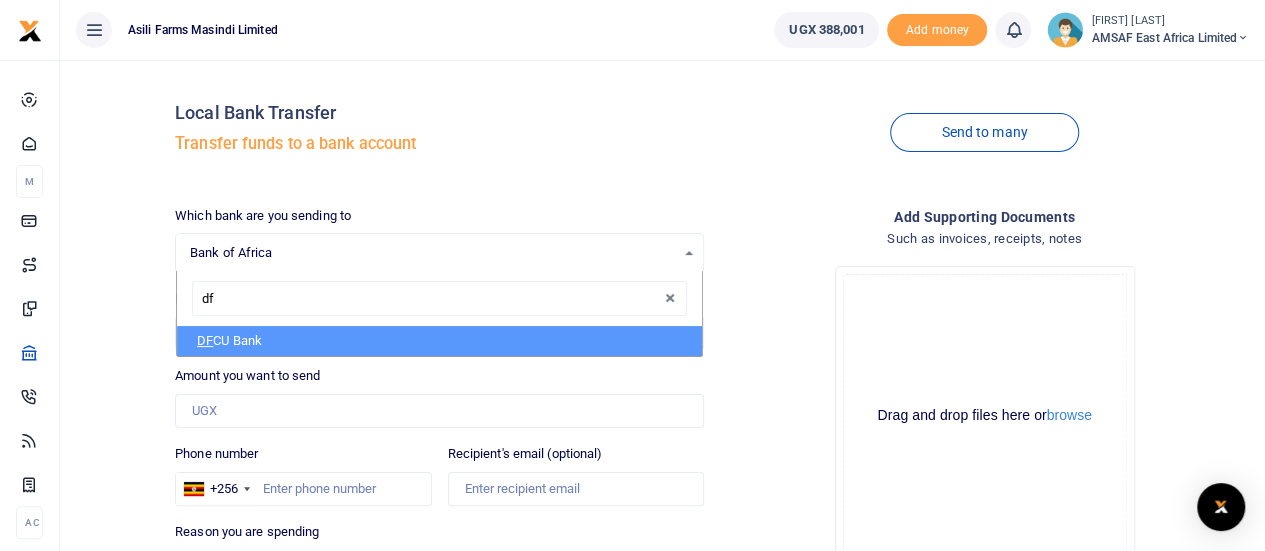 click on "DF CU Bank" at bounding box center (439, 341) 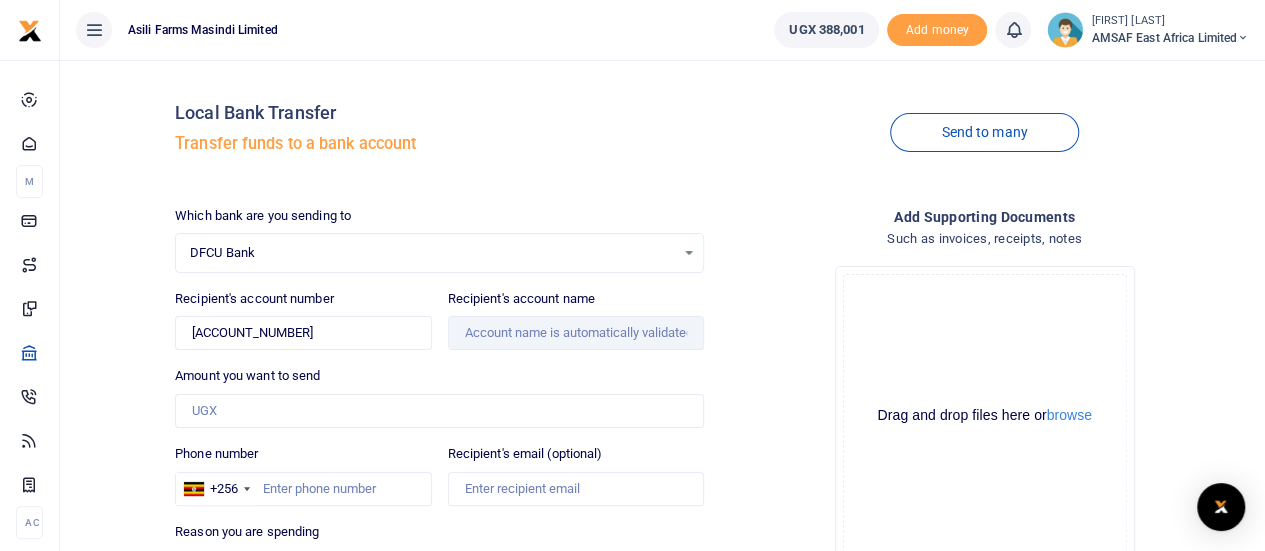 click on "Which bank are you sending to
DFCU Bank Select an option...
Select a bank
ABC Bank
Absa Bank Uganda Ltd
Bank of Africa
Bank of Baroda
Bank Of India
Cairo Bank Uganda
Centenary Bank
DFCU Bank
Diamond Trust Bank
Ecobank
EQUITY BANK UGANDALTD
EXIM Bank
Finance Trust Bank
Guaranty Trust Bank
Housing Finance Bank
I & M Bank Uganda Ltd
Kenya Commercial Bank
NCBA Bank
Opportunity Bank
Post Bank Uganda
Standard Chartered Bank
Stanbic Bank
Tropical Bank
United Bank for Africa
Uganda Development Bank
UGAFODE MFI
Recipient's account number
01030008008354
Phone number" at bounding box center (439, 497) 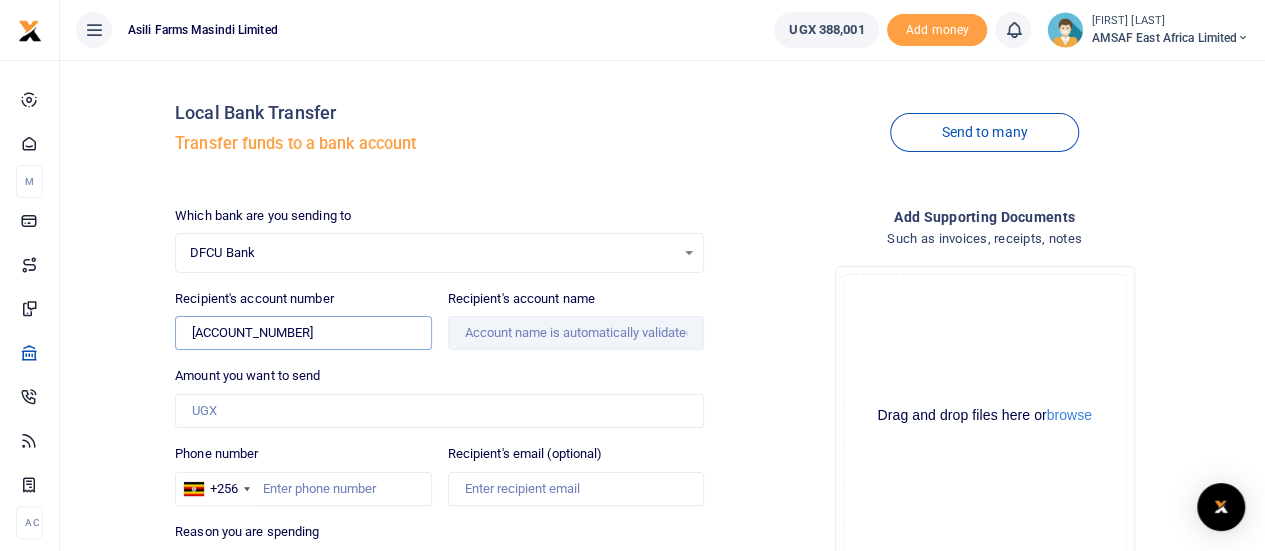 click on "01030008008354" at bounding box center [303, 333] 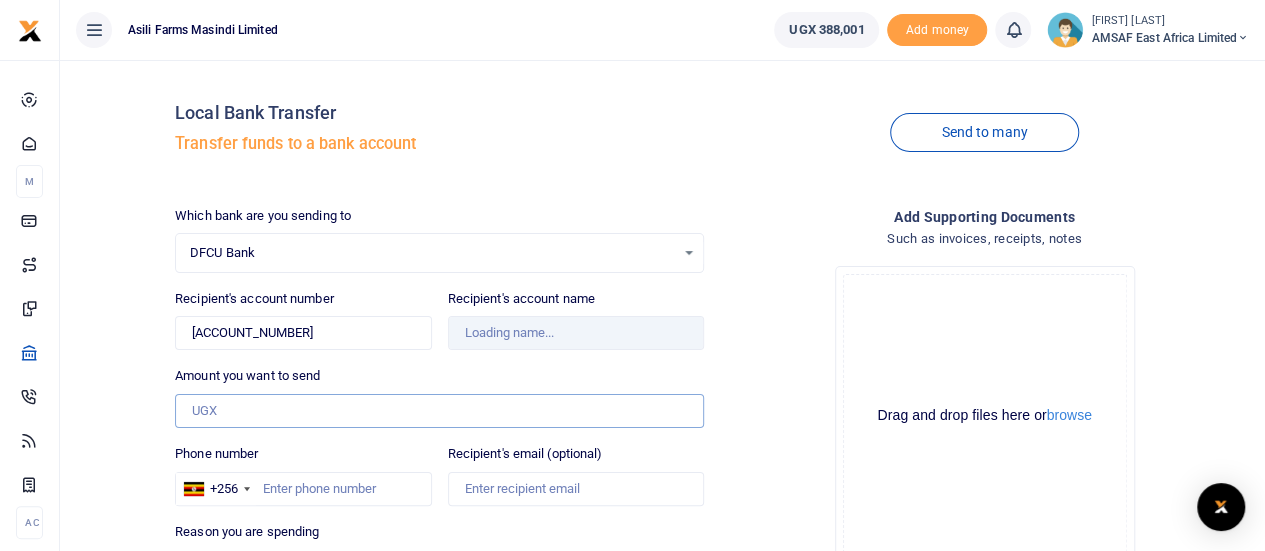 click on "Amount you want to send" at bounding box center [439, 411] 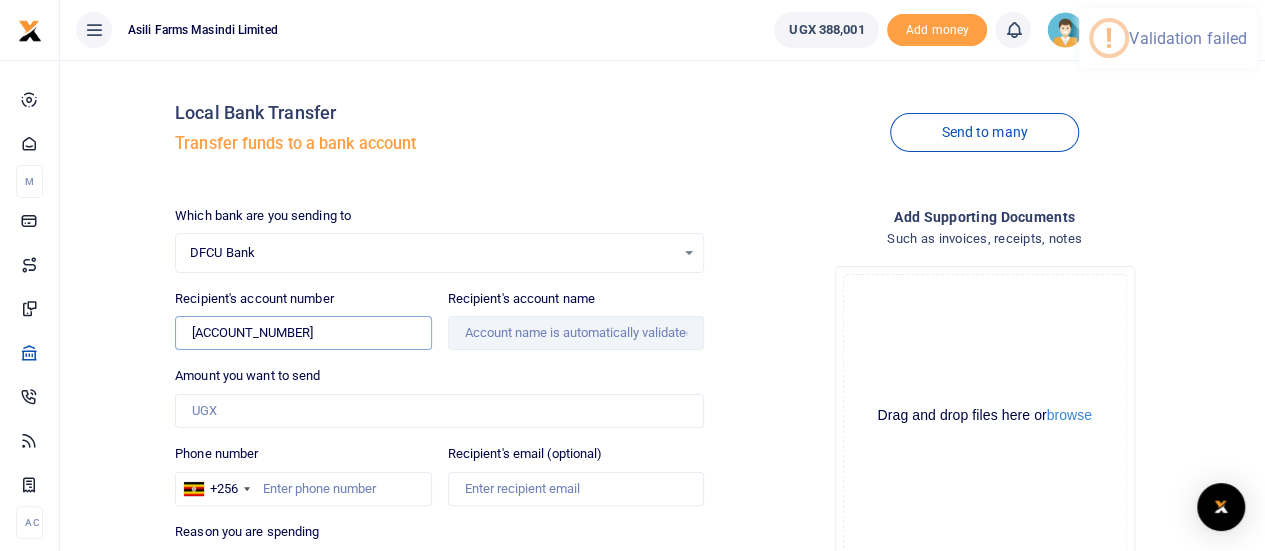 click on "01030008008354" at bounding box center (303, 333) 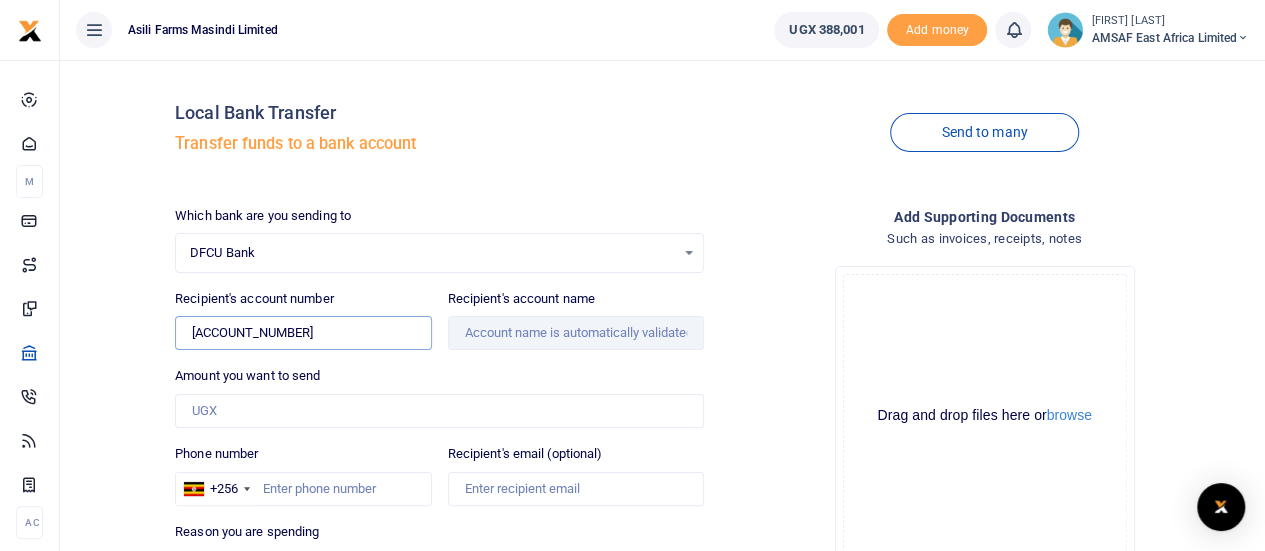 type on "1030008008354" 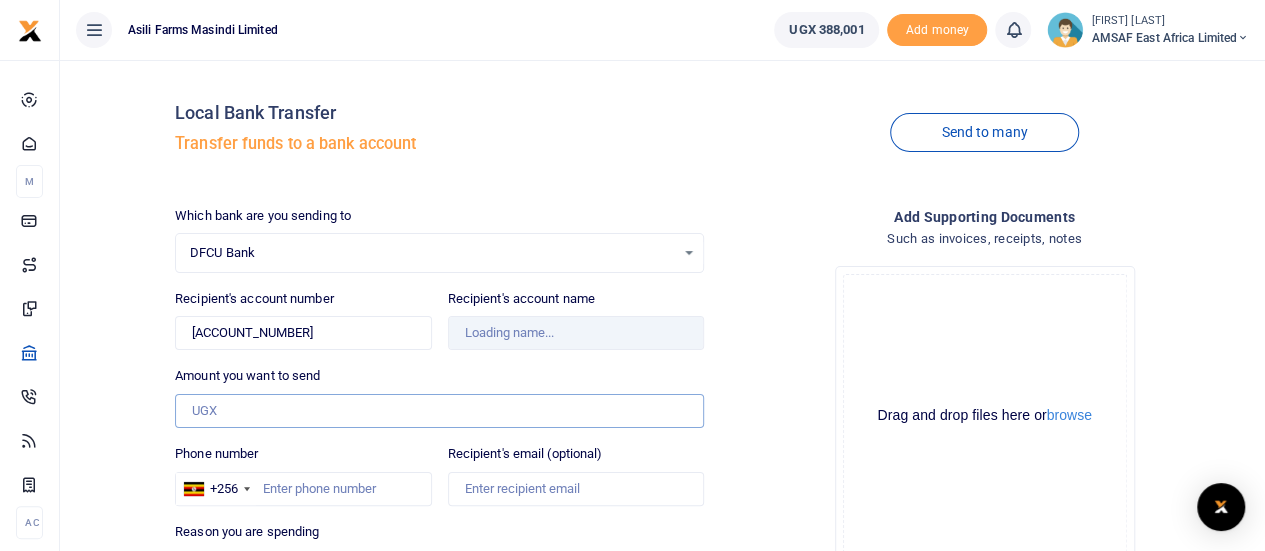 click on "Amount you want to send" at bounding box center [439, 411] 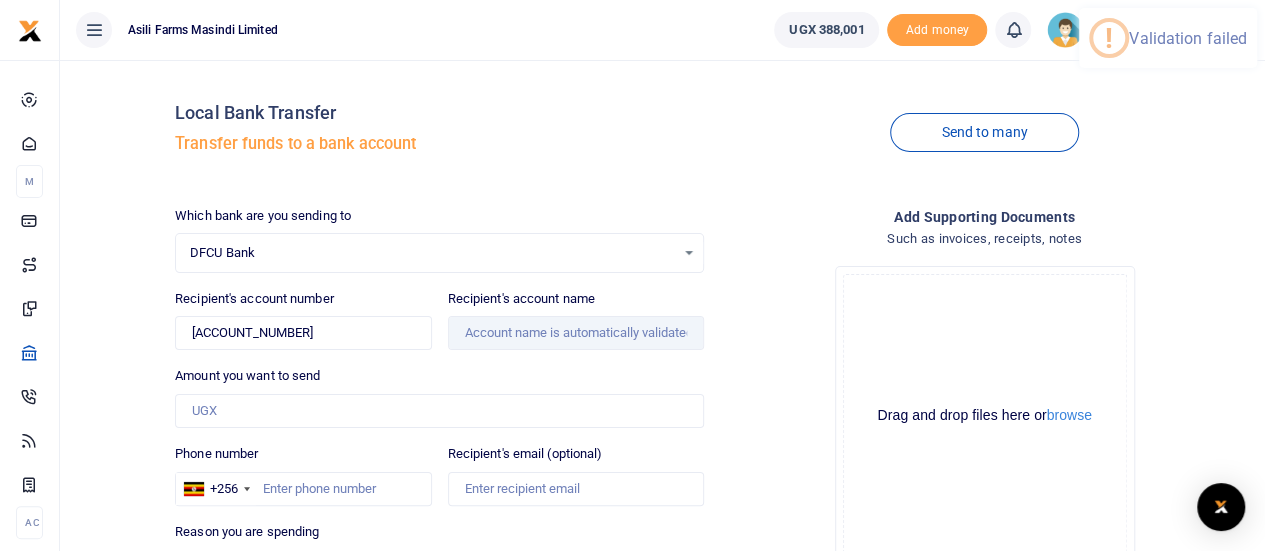 click on "DFCU Bank" at bounding box center [432, 253] 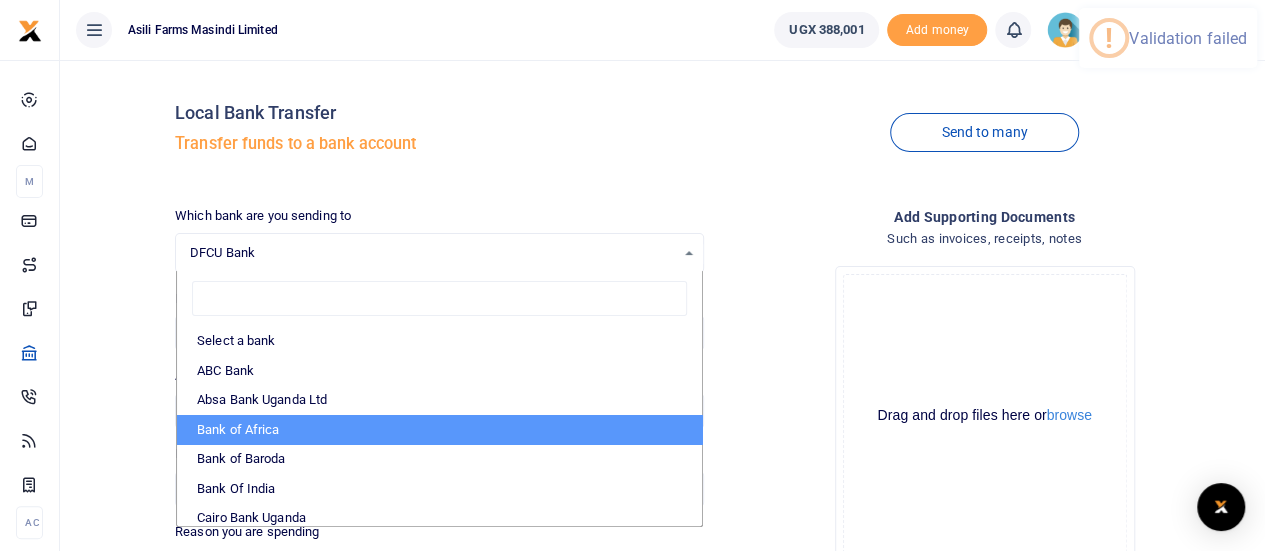 click on "Bank of Africa" at bounding box center (439, 430) 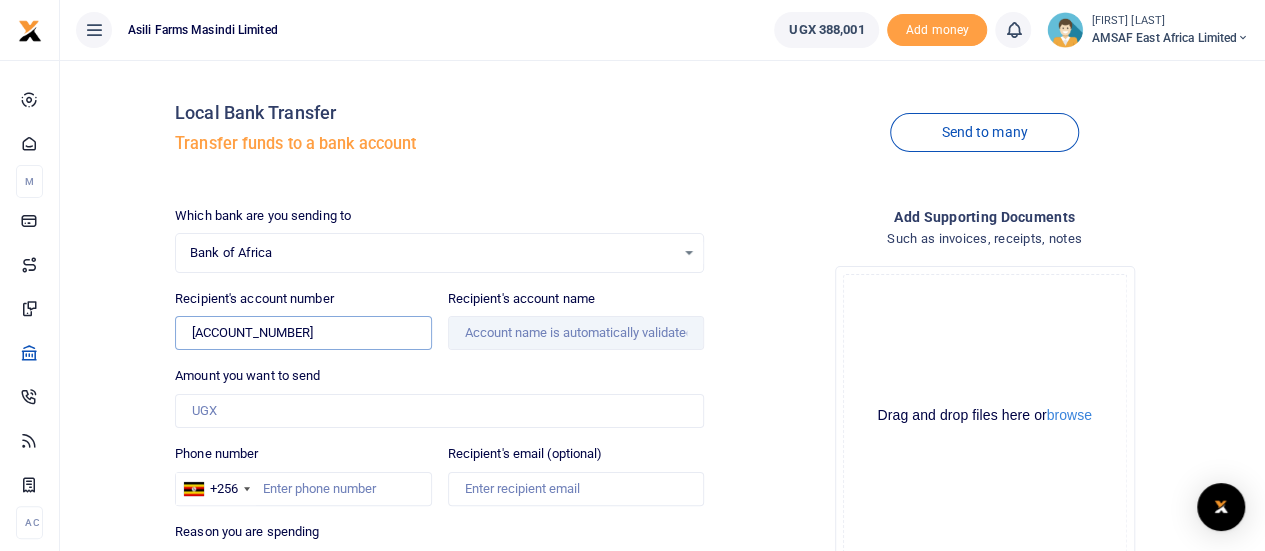 click on "1030008008354" at bounding box center (303, 333) 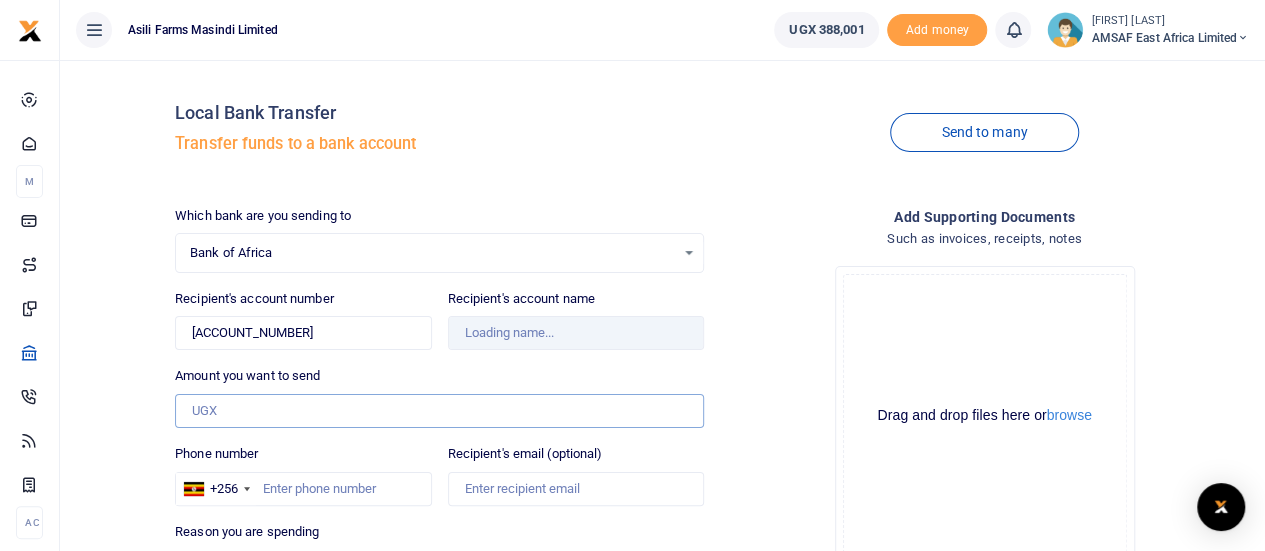 click on "Amount you want to send" at bounding box center [439, 411] 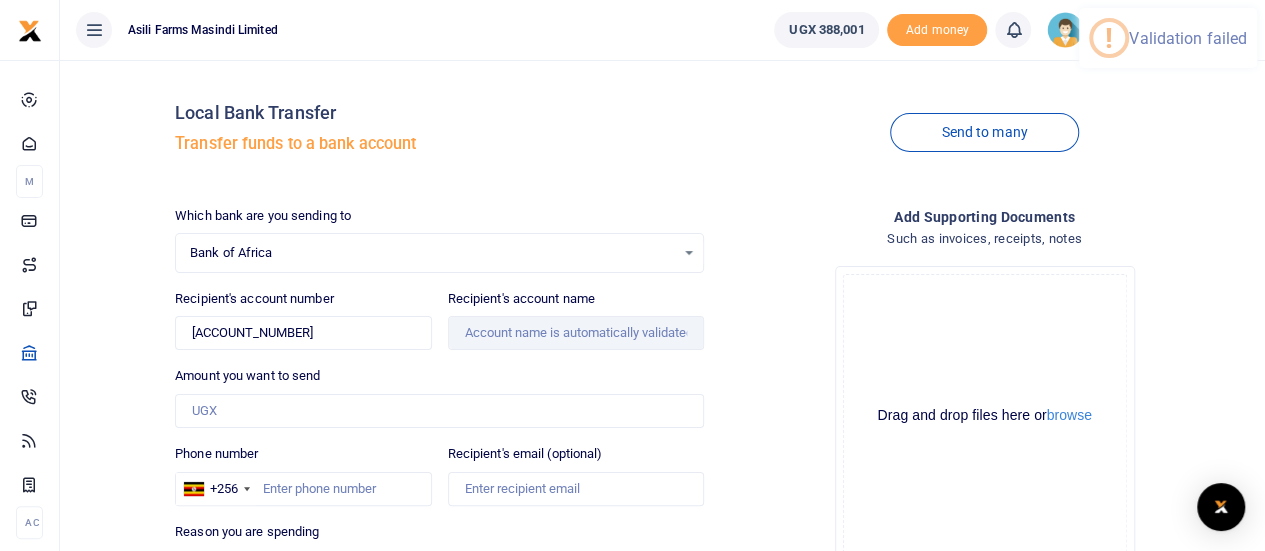 click on "Transfer funds to a bank account" at bounding box center [439, 144] 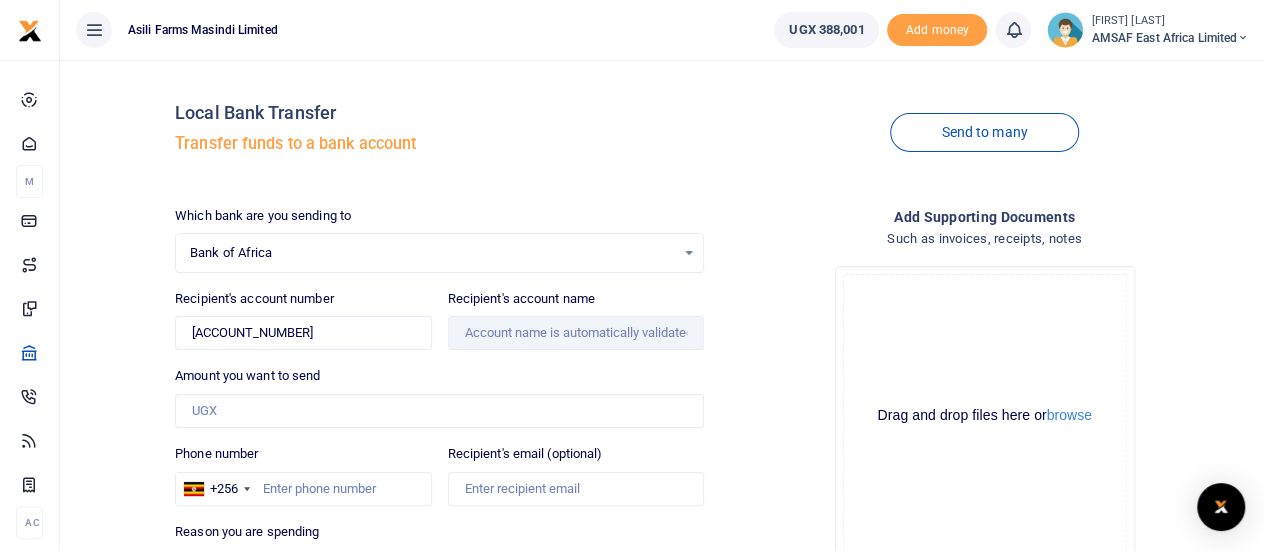 click on "Bank of Africa Select an option..." at bounding box center (439, 253) 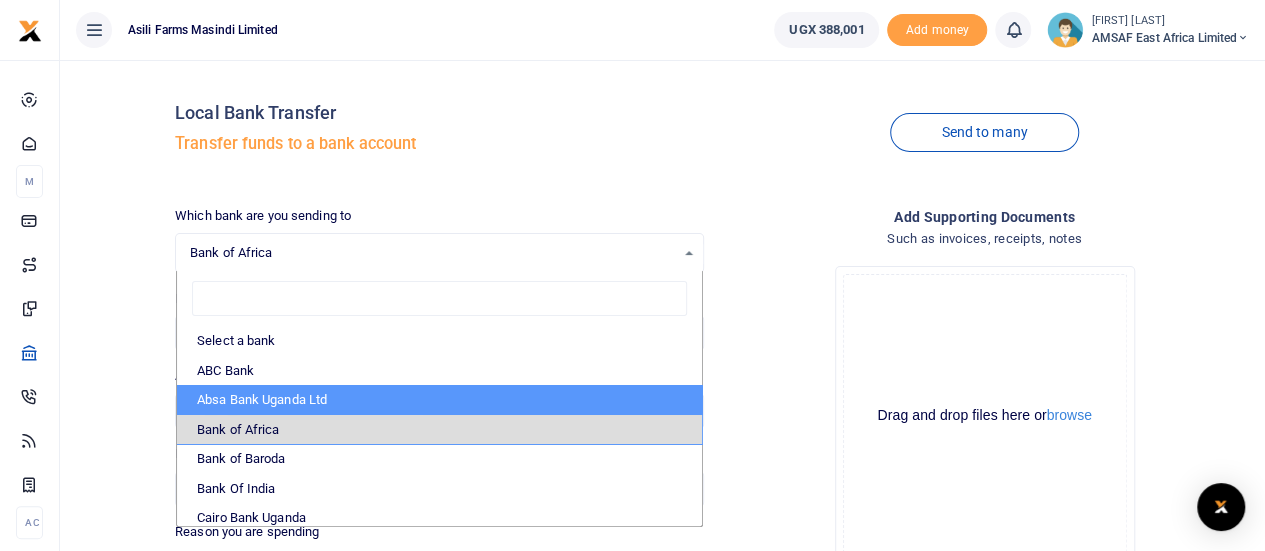 click on "Absa Bank Uganda Ltd" at bounding box center [439, 400] 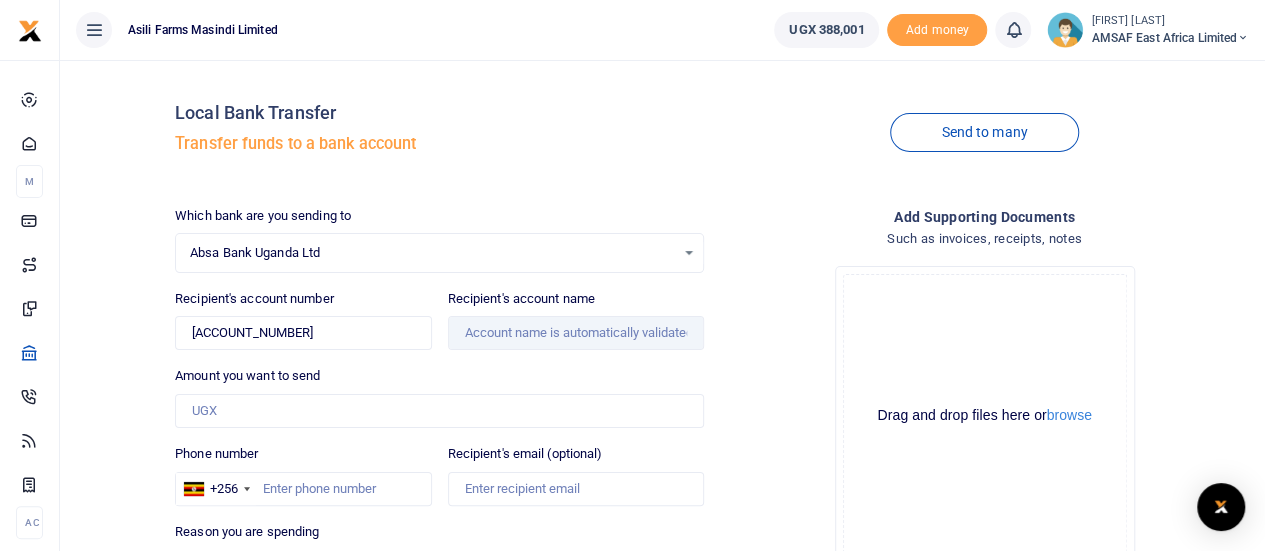click on "Absa Bank Uganda Ltd" at bounding box center (432, 253) 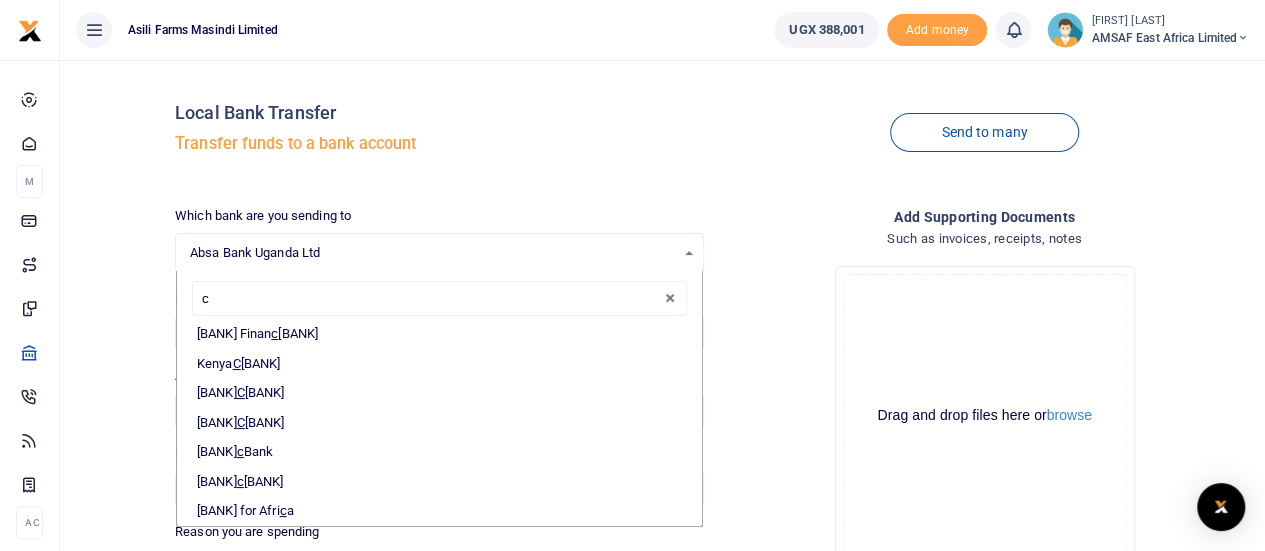 scroll, scrollTop: 242, scrollLeft: 0, axis: vertical 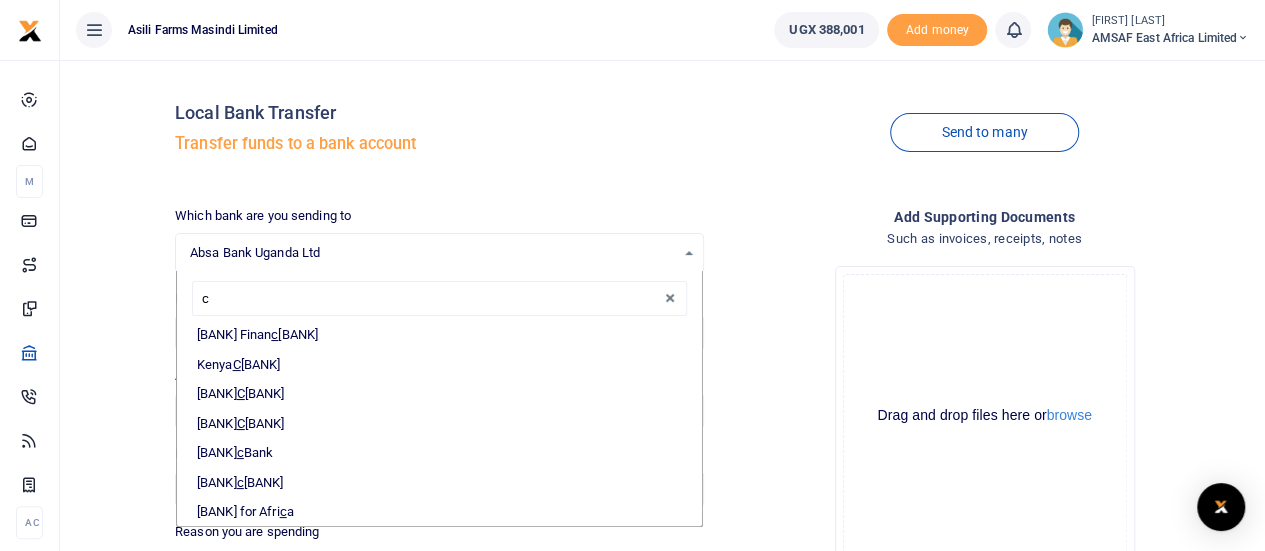 type on "ce" 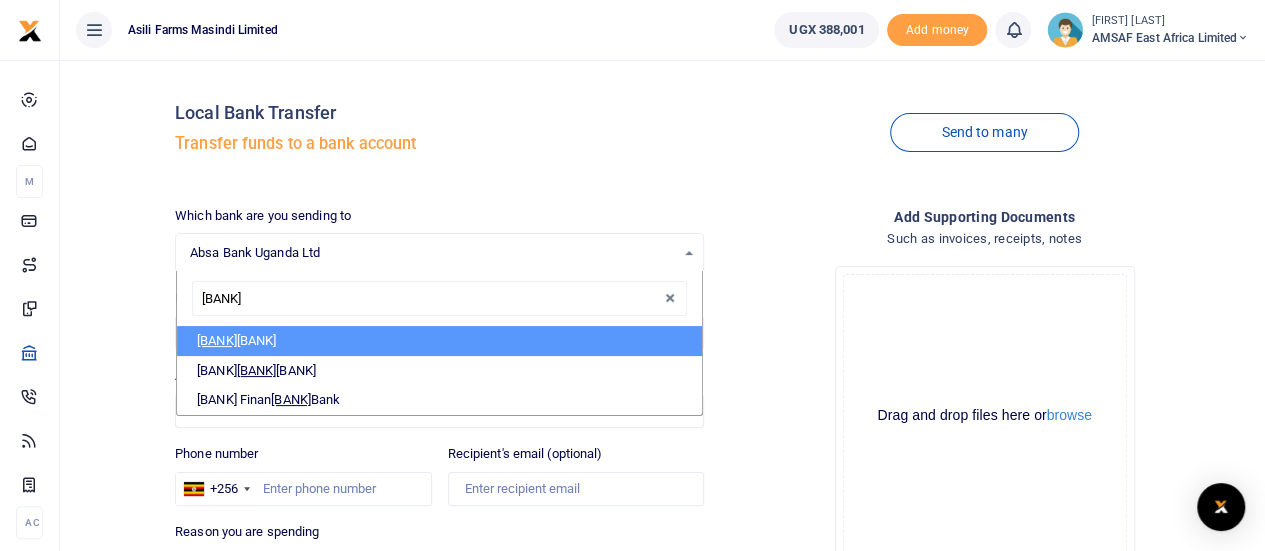 scroll, scrollTop: 0, scrollLeft: 0, axis: both 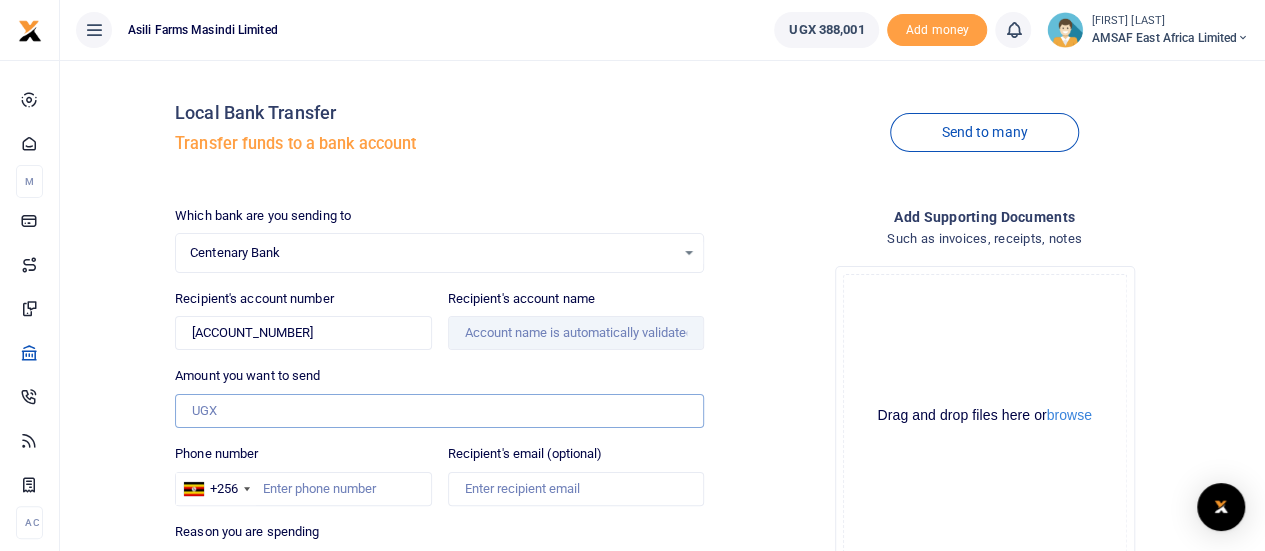 click on "Amount you want to send" at bounding box center [439, 411] 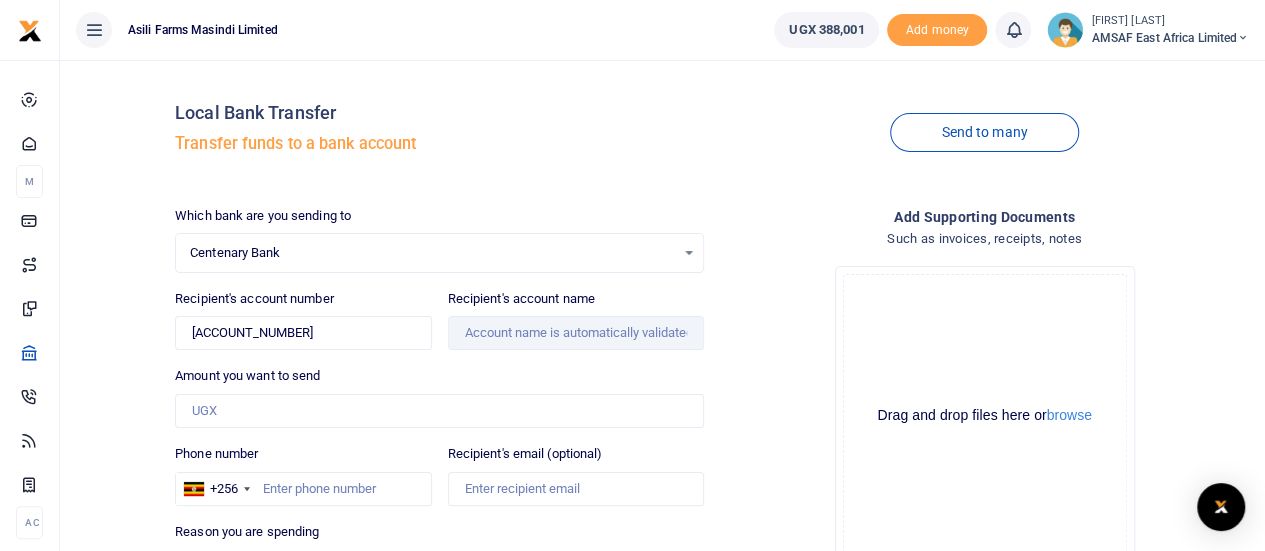 click on "Local Bank Transfer
Transfer funds to a bank account
Send to many
Which bank are you sending to
Centenary Bank Select an option...
Select a bank
ABC Bank
Absa Bank Uganda Ltd
Bank of Africa
Bank of Baroda
Bank Of India
Cairo Bank Uganda
Centenary Bank
DFCU Bank
Diamond Trust Bank
Ecobank
EQUITY BANK UGANDALTD
EXIM Bank
Finance Trust Bank
Guaranty Trust Bank
Housing Finance Bank
I & M Bank Uganda Ltd
Kenya Commercial Bank
NCBA Bank" at bounding box center [662, 431] 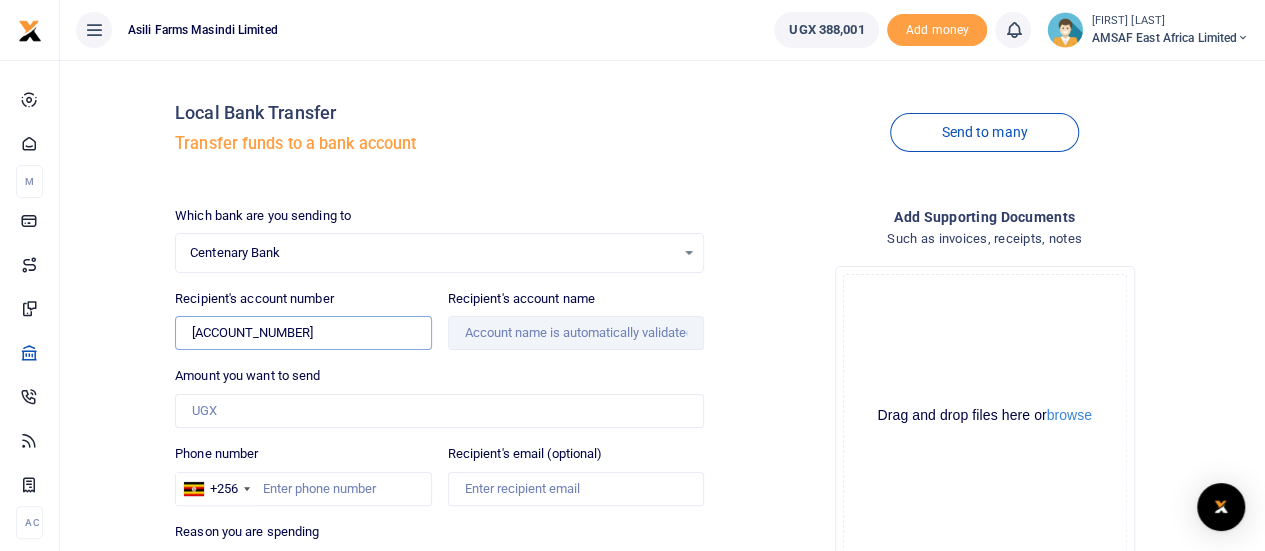 click on "1030008008354" at bounding box center (303, 333) 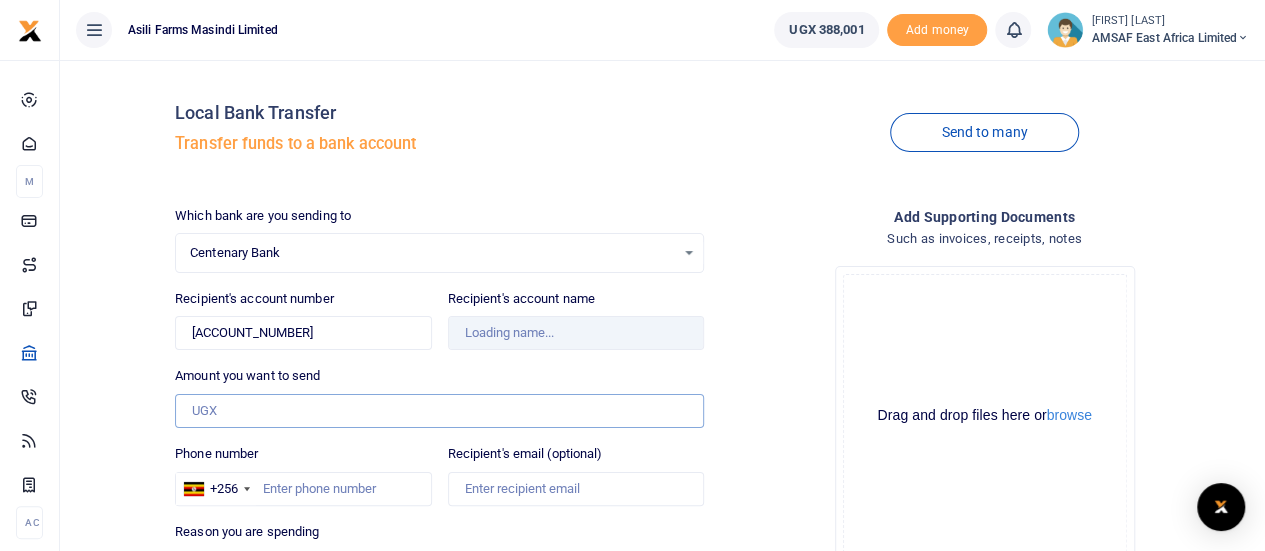 click on "Amount you want to send" at bounding box center [439, 411] 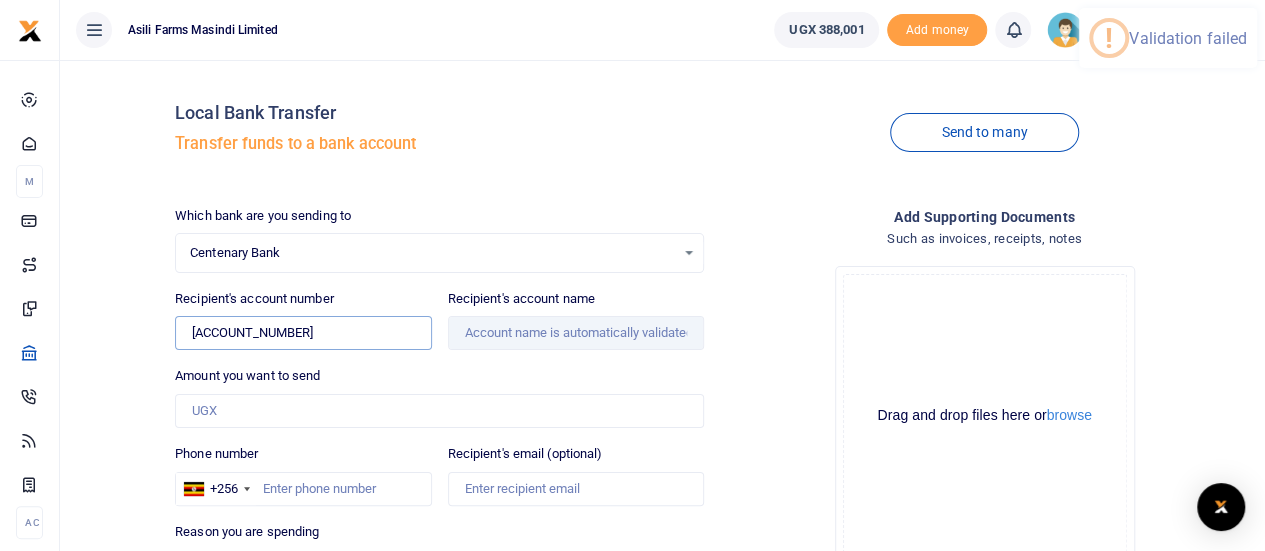 click on "1030008008354" at bounding box center [303, 333] 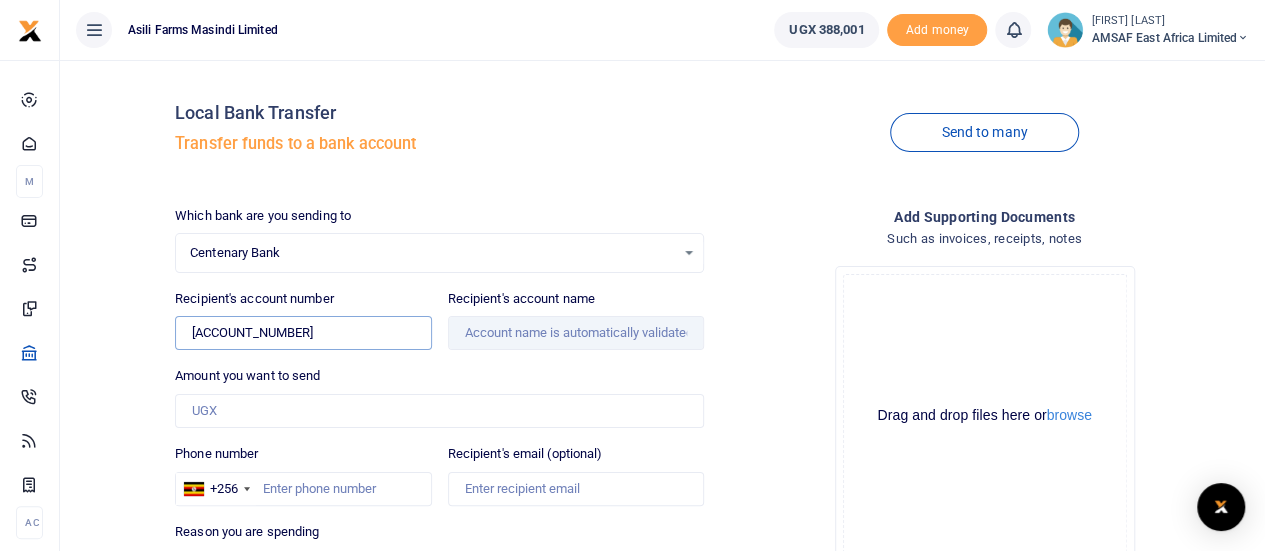 type on "01030008008354" 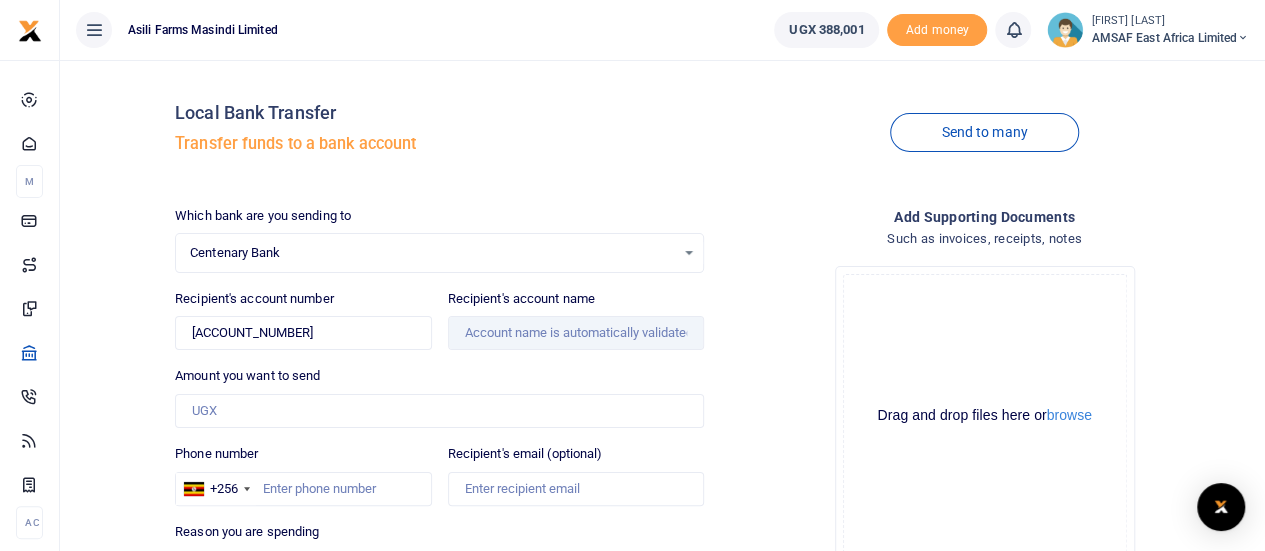 click on "Amount you want to send
Amount is required." at bounding box center [439, 397] 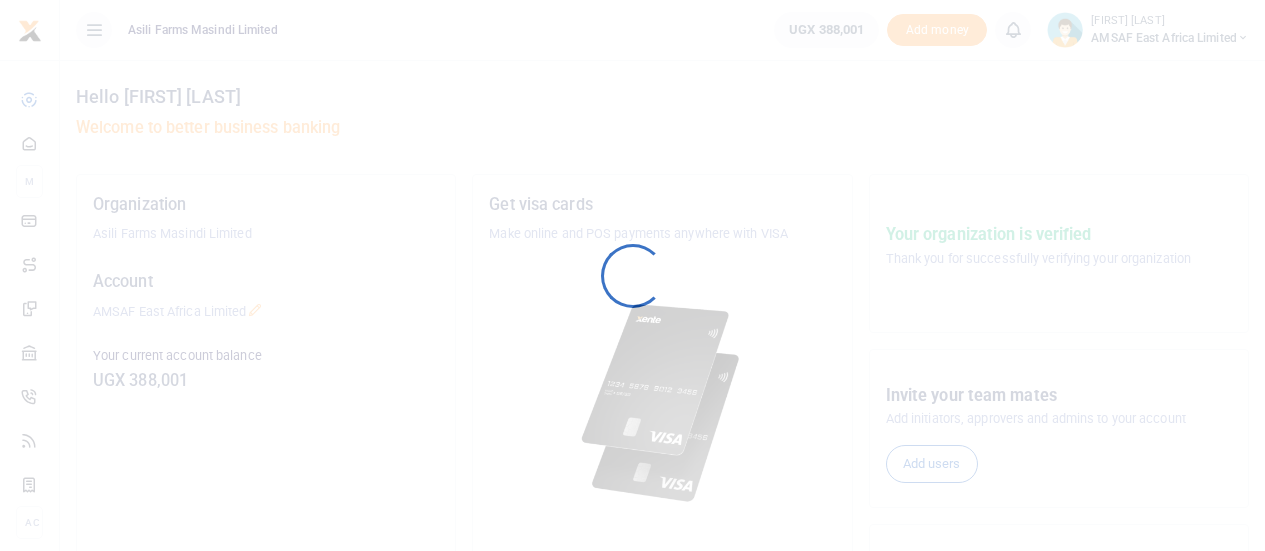 scroll, scrollTop: 0, scrollLeft: 0, axis: both 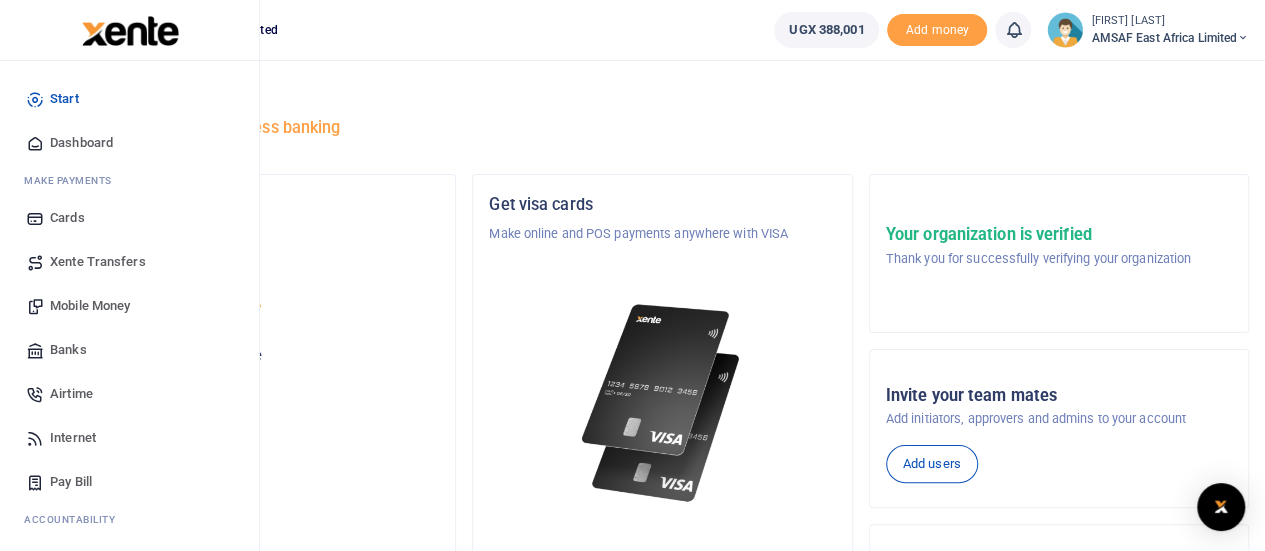 click on "Banks" at bounding box center (129, 350) 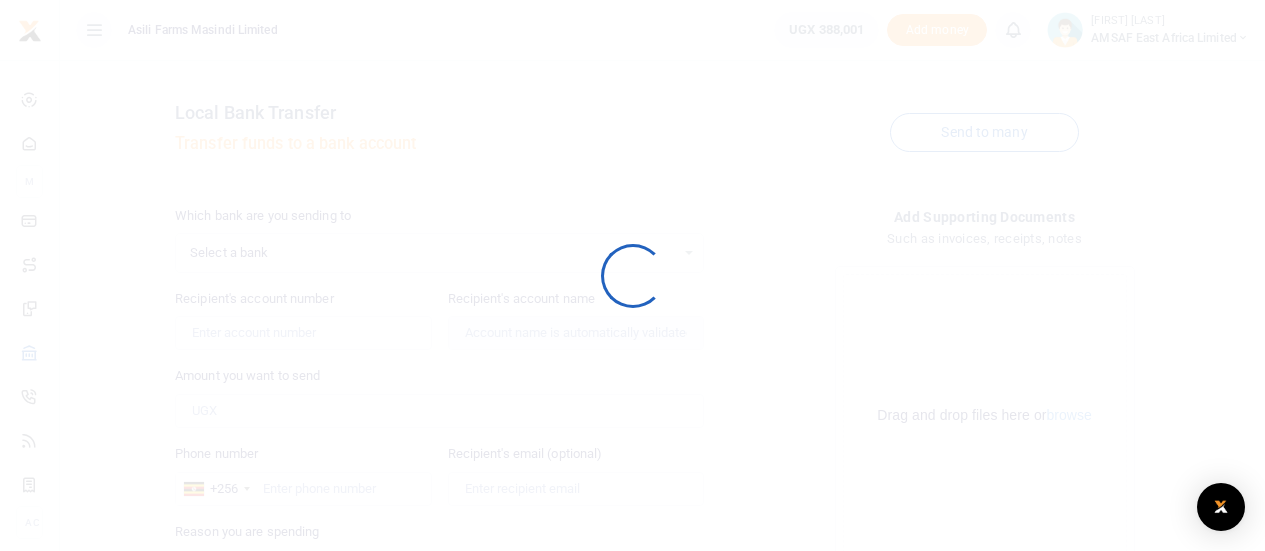 scroll, scrollTop: 0, scrollLeft: 0, axis: both 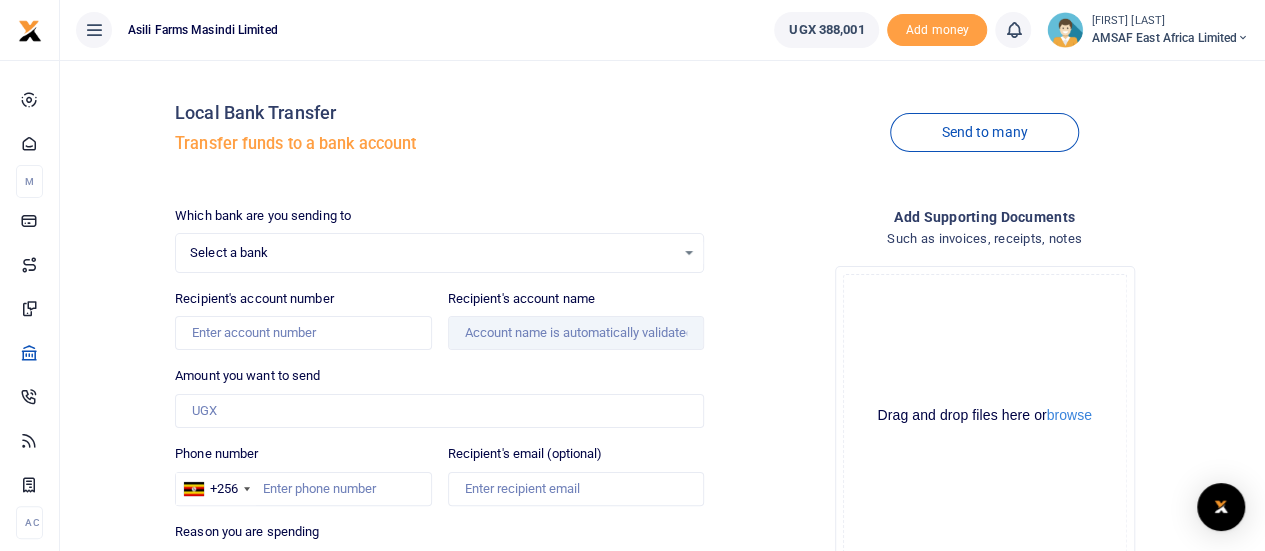 click at bounding box center (632, 275) 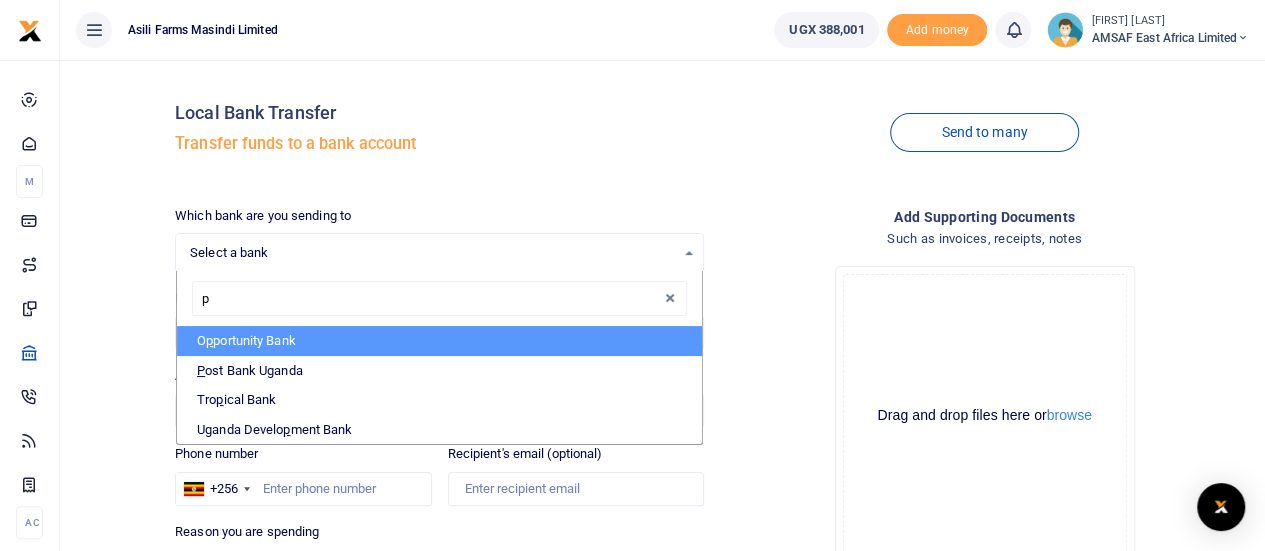 type on "po" 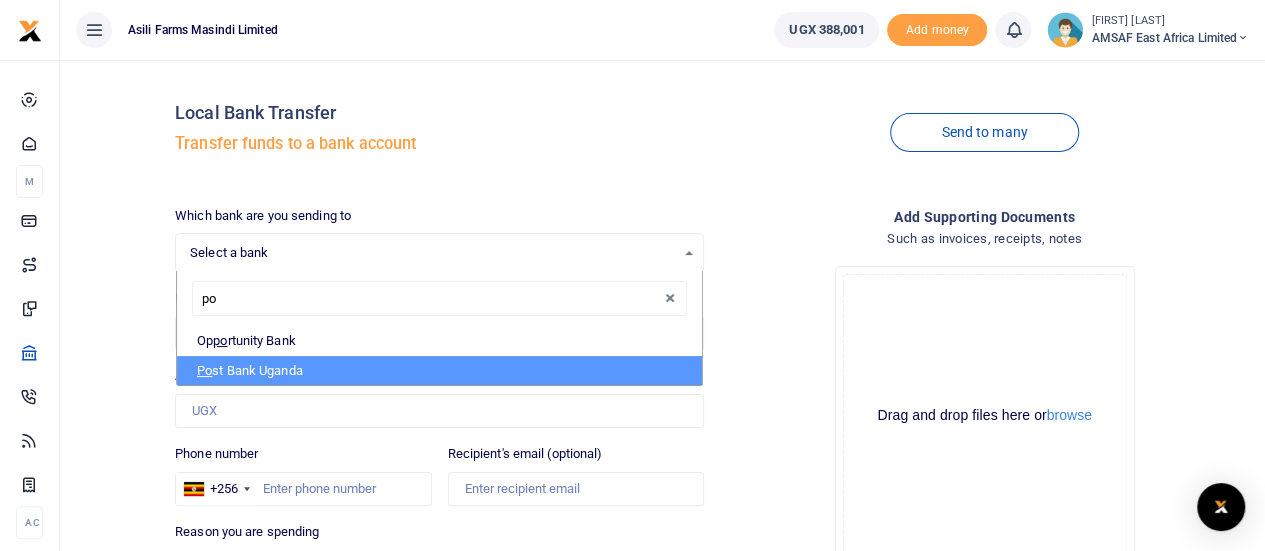 click on "Po st Bank Uganda" at bounding box center [439, 371] 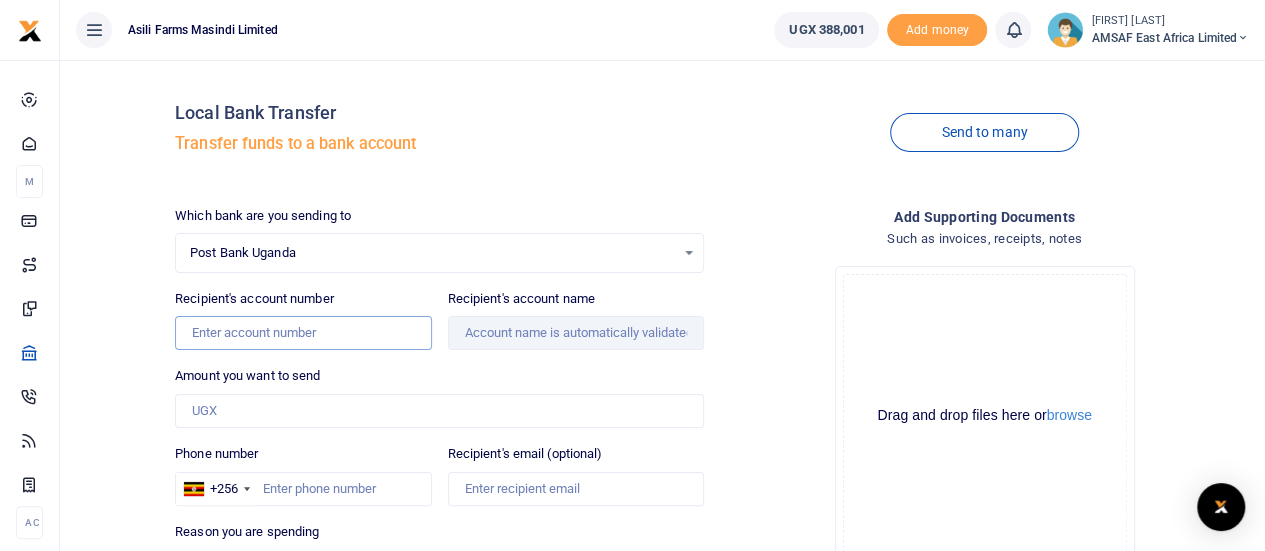 click on "Recipient's account number" at bounding box center [303, 333] 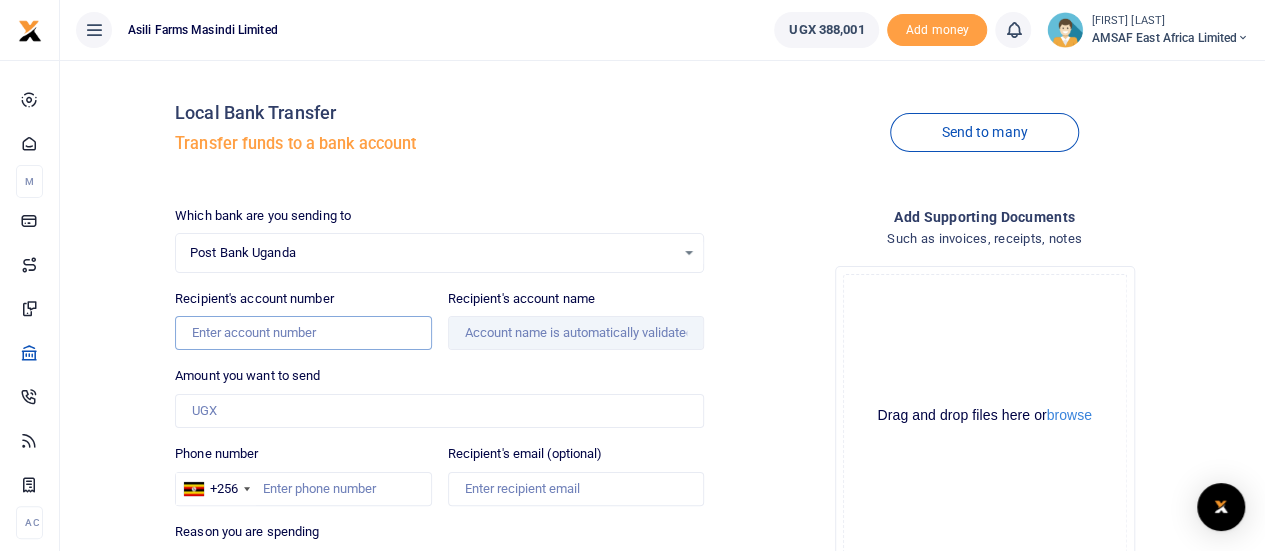 click on "Recipient's account number" at bounding box center [303, 333] 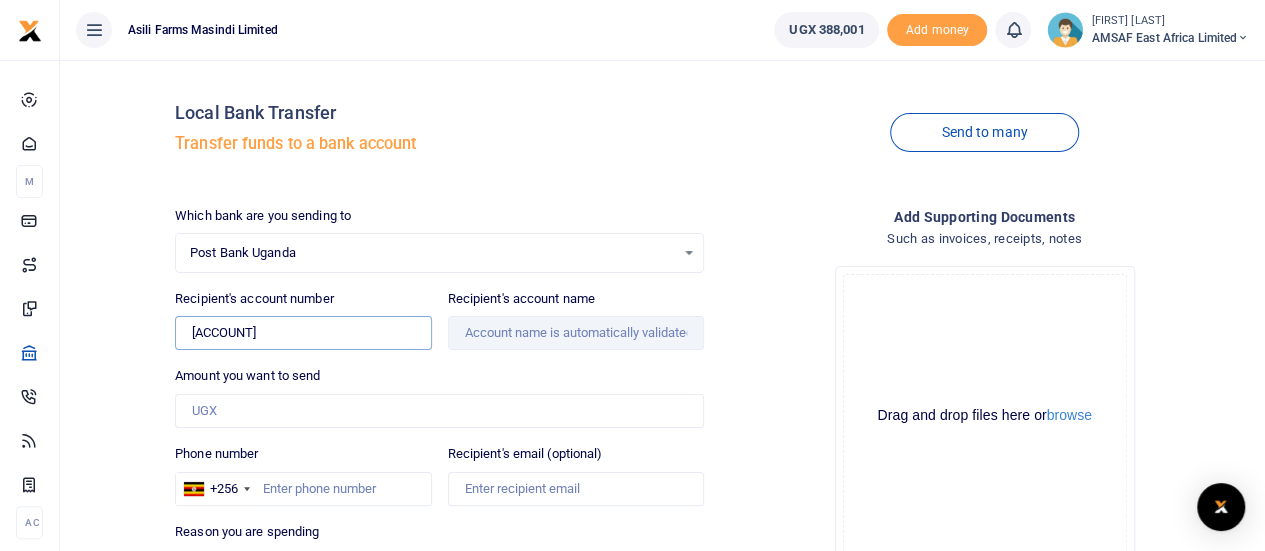 type on "1030008008354" 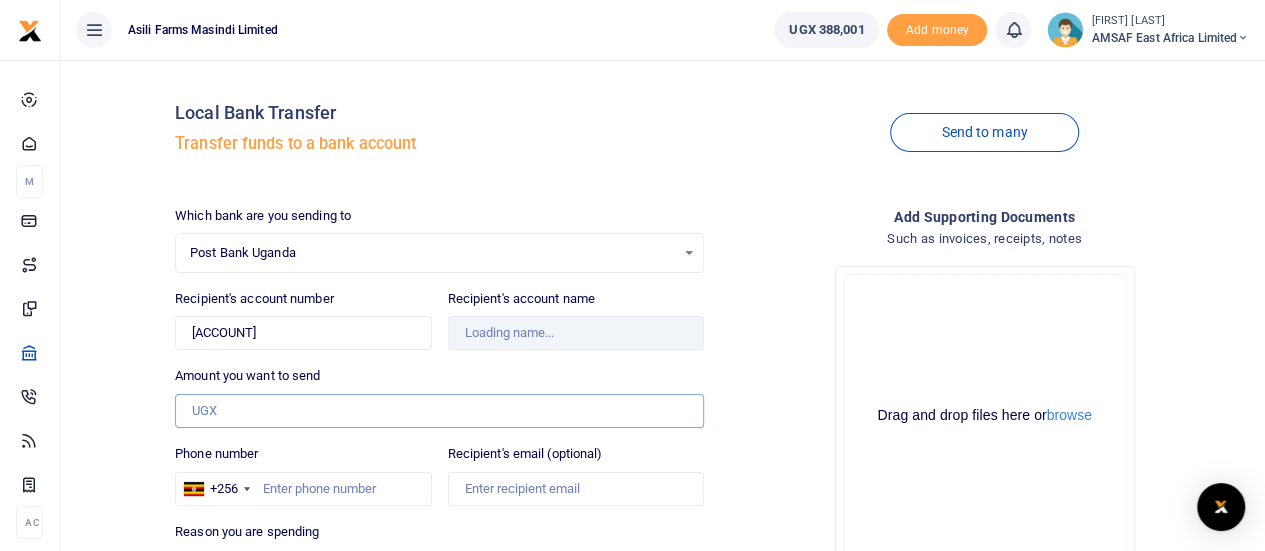 click on "Amount you want to send" at bounding box center (439, 411) 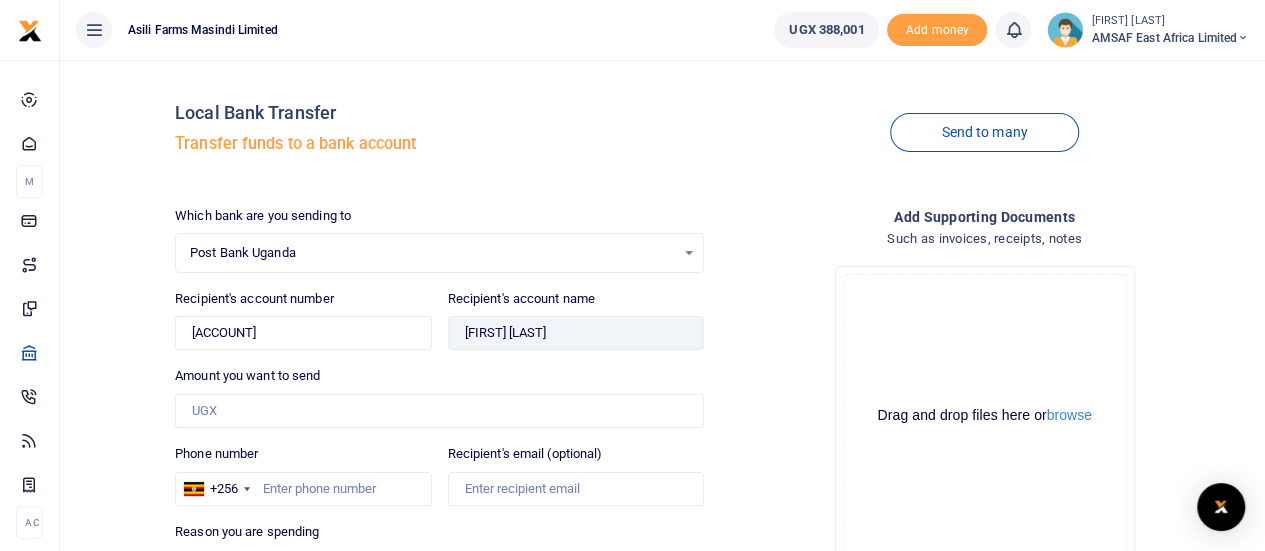 click on "Local Bank Transfer" at bounding box center [439, 113] 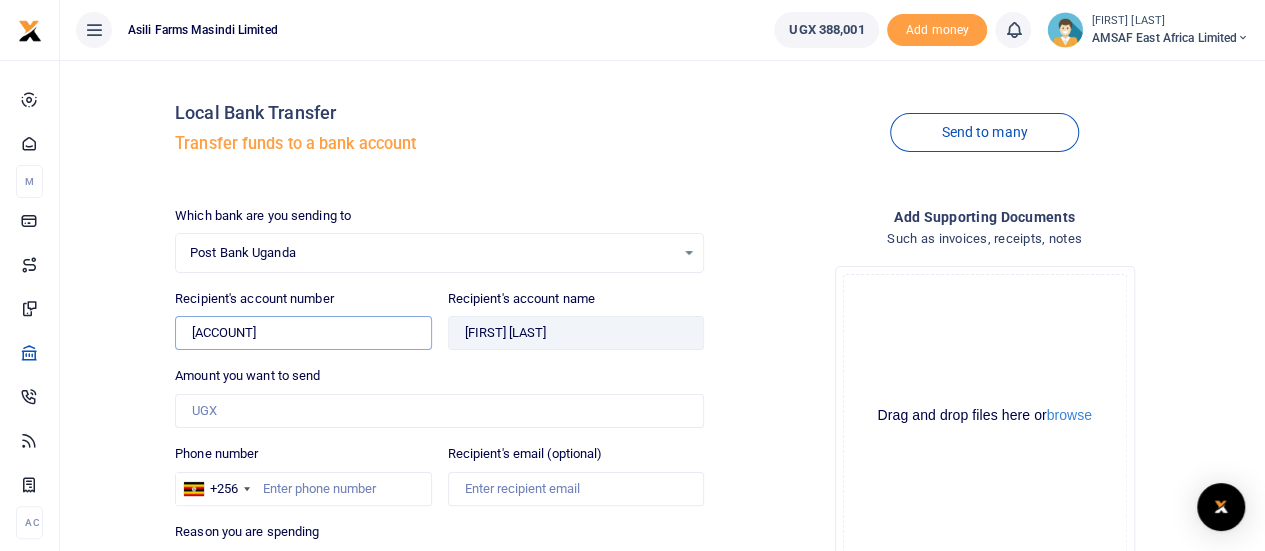 click on "1030008008354" at bounding box center [303, 333] 